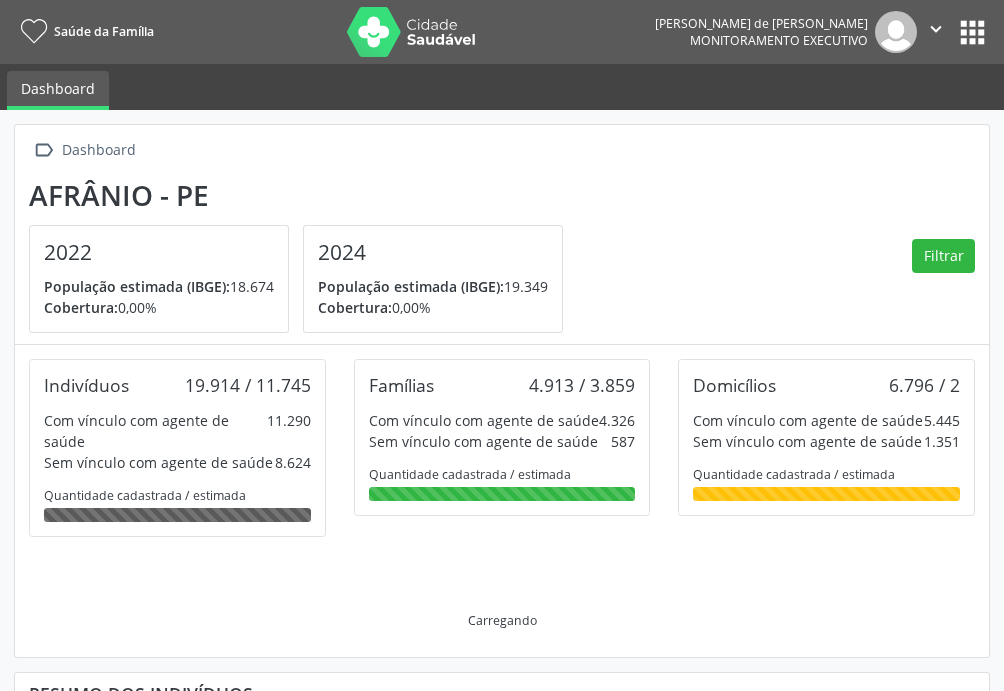 scroll, scrollTop: 0, scrollLeft: 0, axis: both 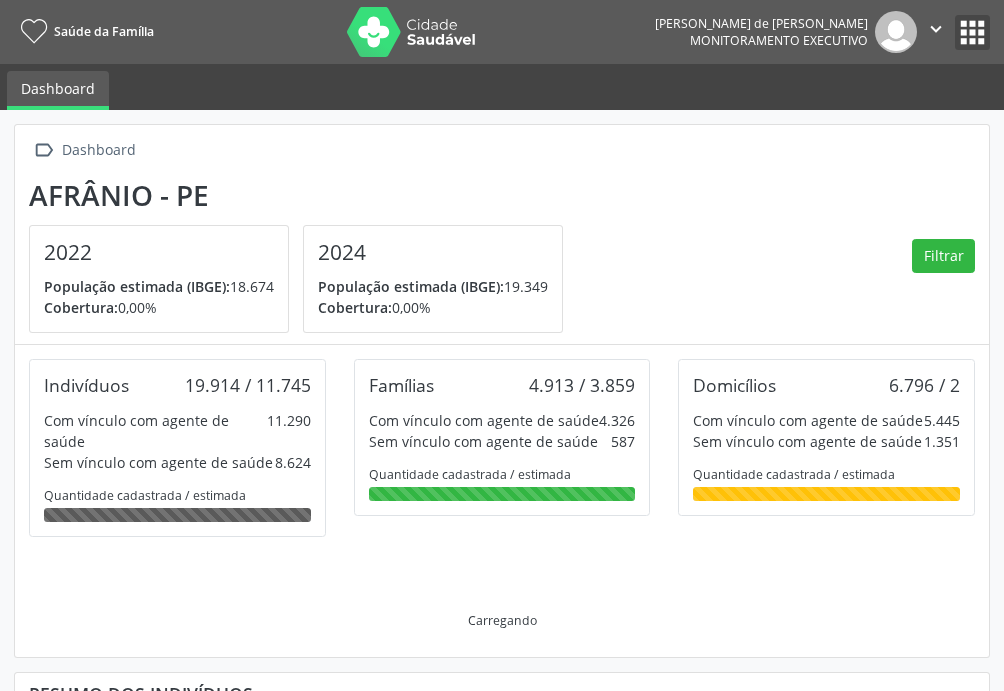 click on "apps" at bounding box center (972, 32) 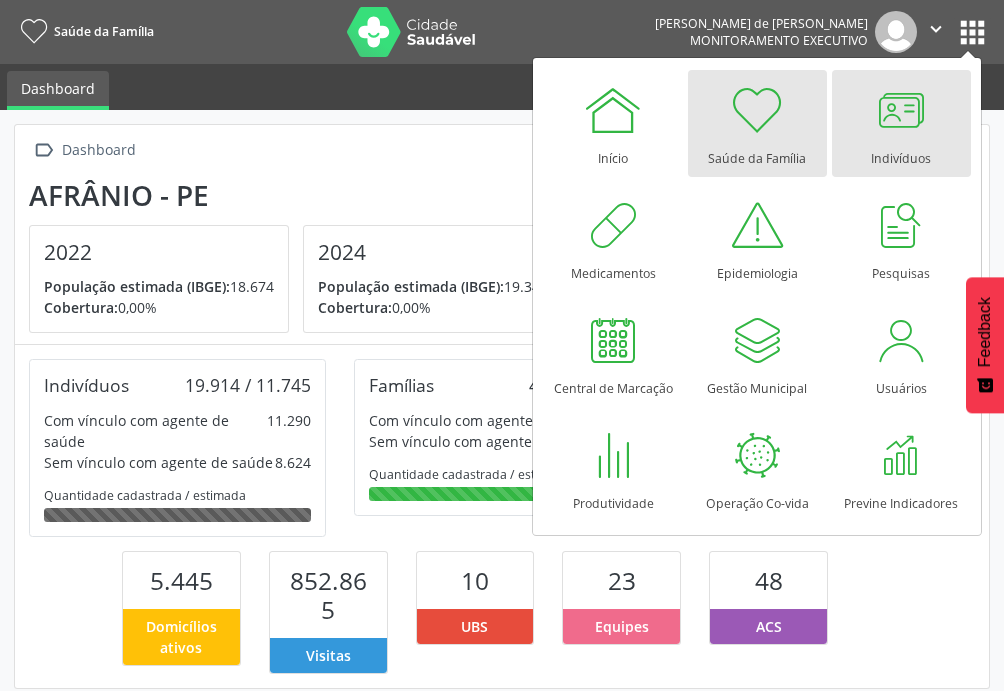 click at bounding box center [901, 110] 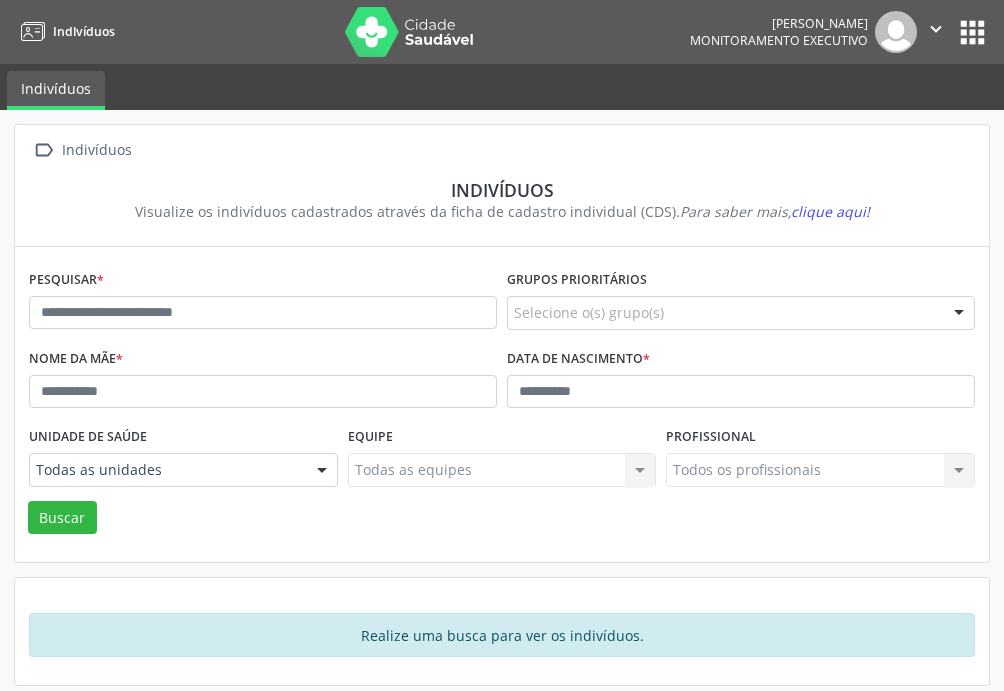 scroll, scrollTop: 0, scrollLeft: 0, axis: both 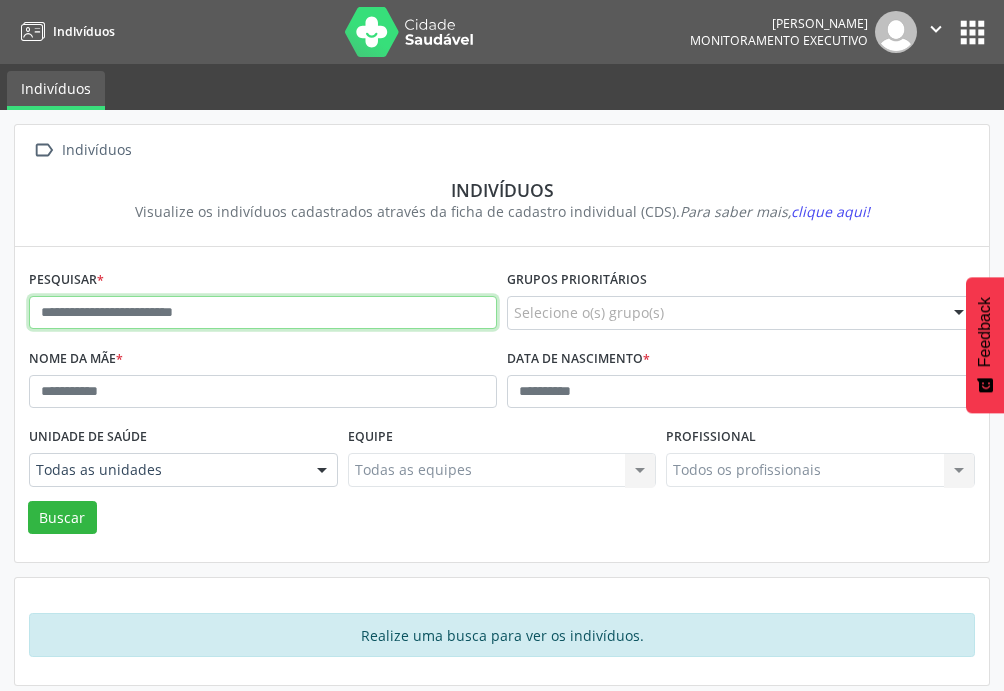 click at bounding box center [263, 313] 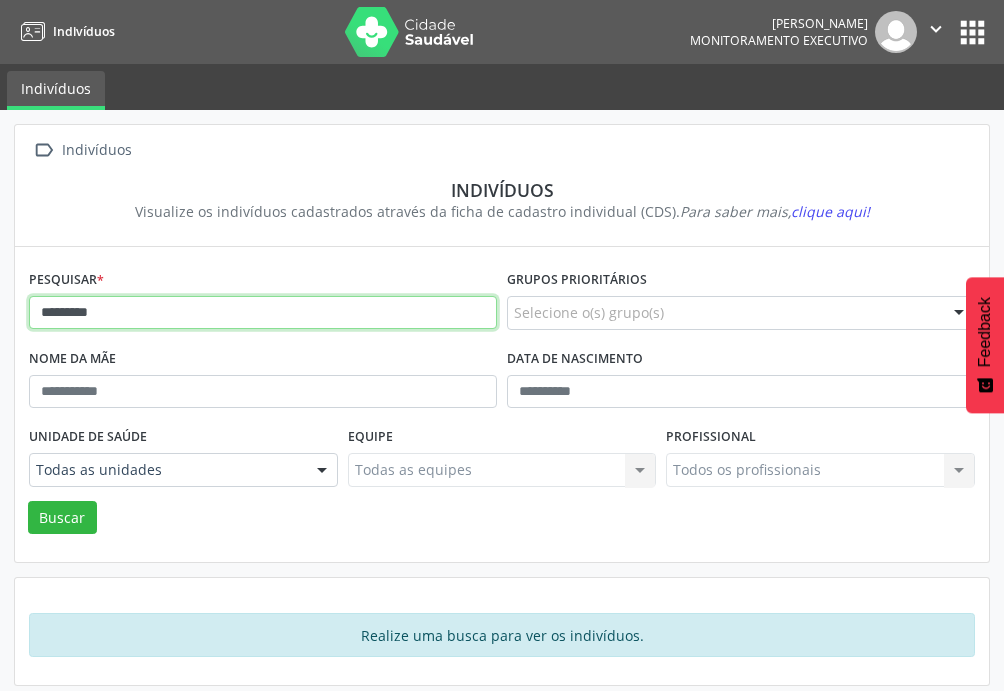click on "********" at bounding box center (263, 313) 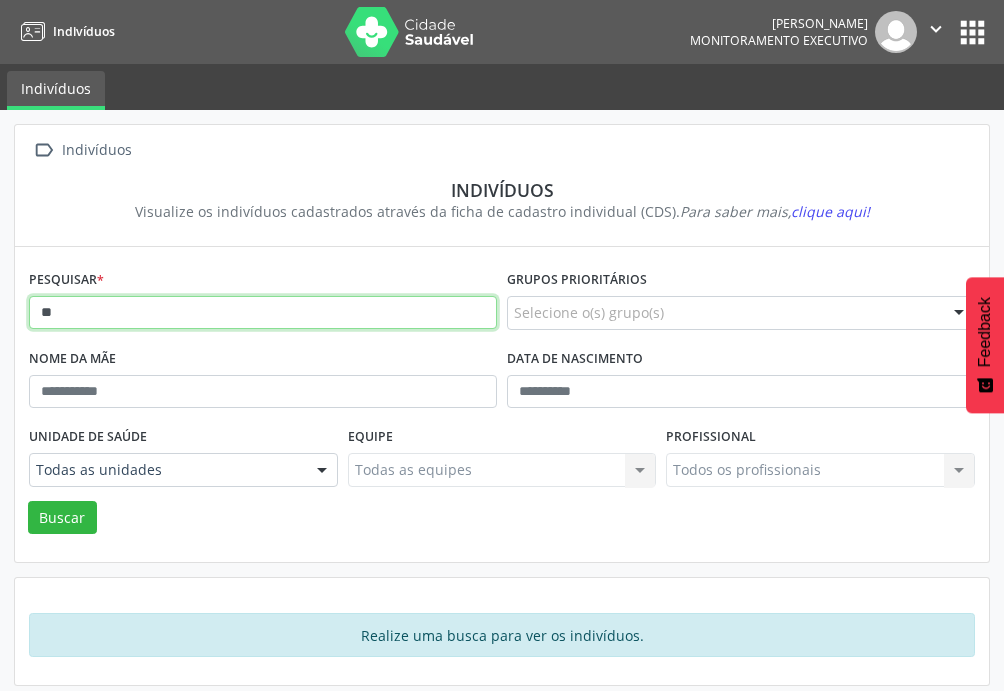 type on "*" 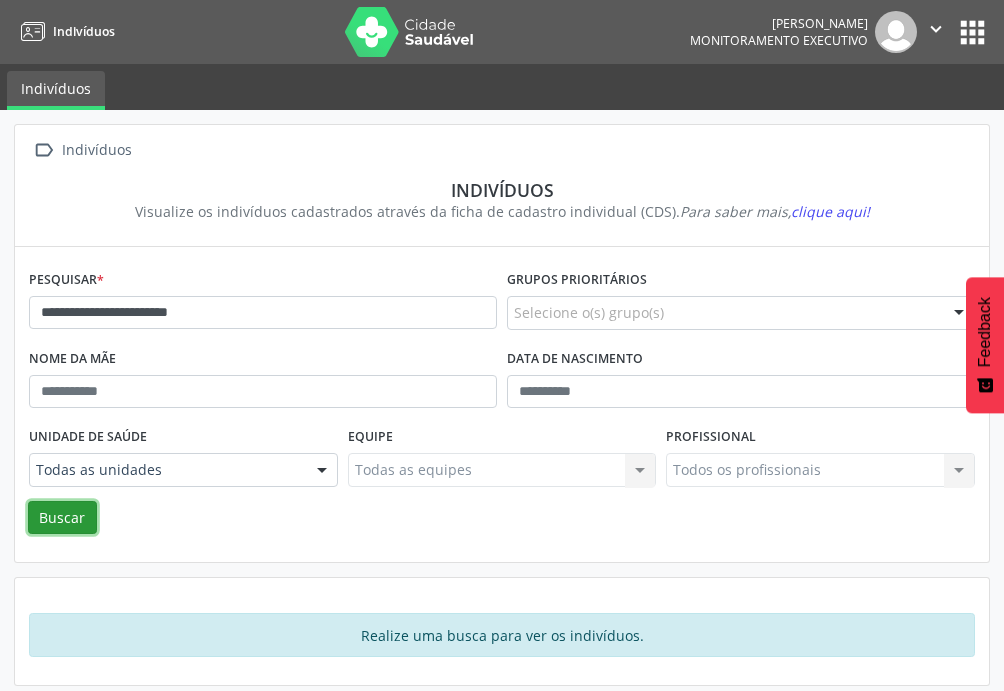 click on "Buscar" at bounding box center (62, 518) 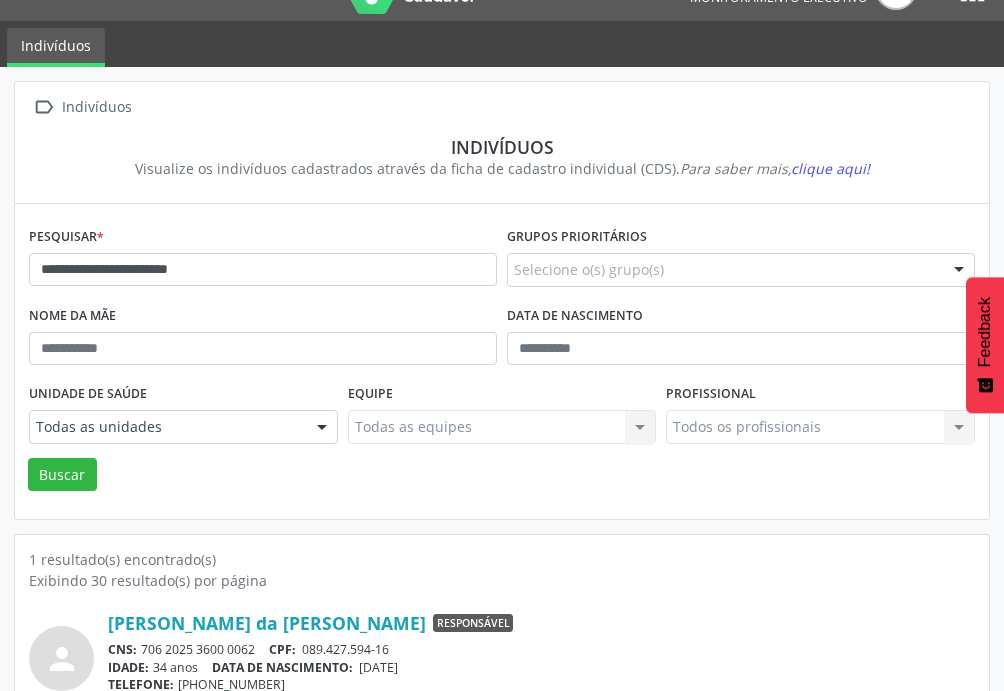 scroll, scrollTop: 123, scrollLeft: 0, axis: vertical 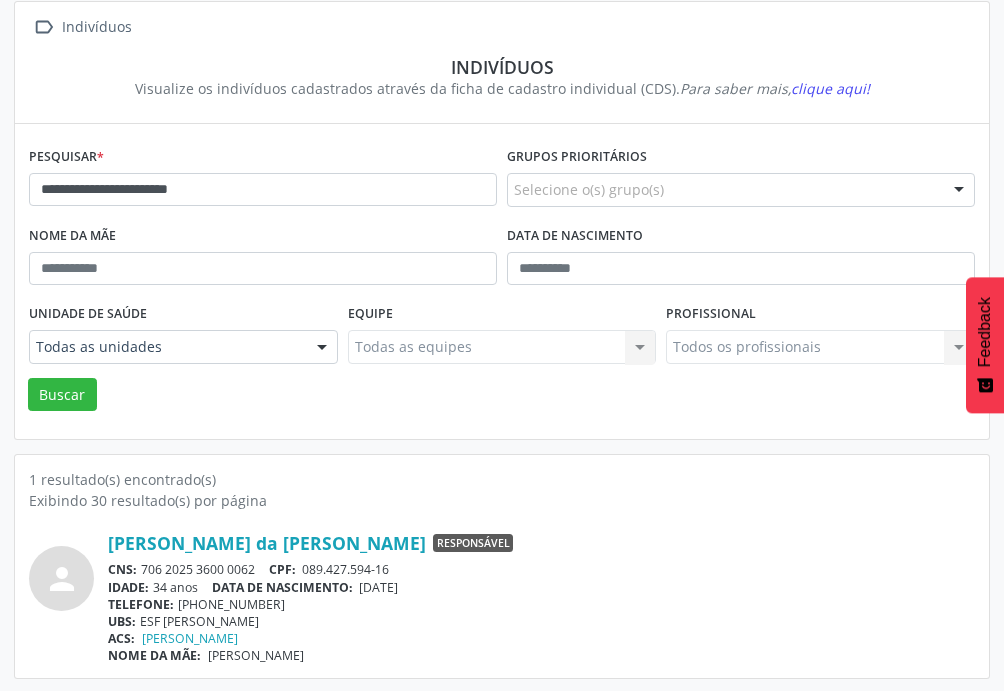 drag, startPoint x: 651, startPoint y: 494, endPoint x: 630, endPoint y: 501, distance: 22.135944 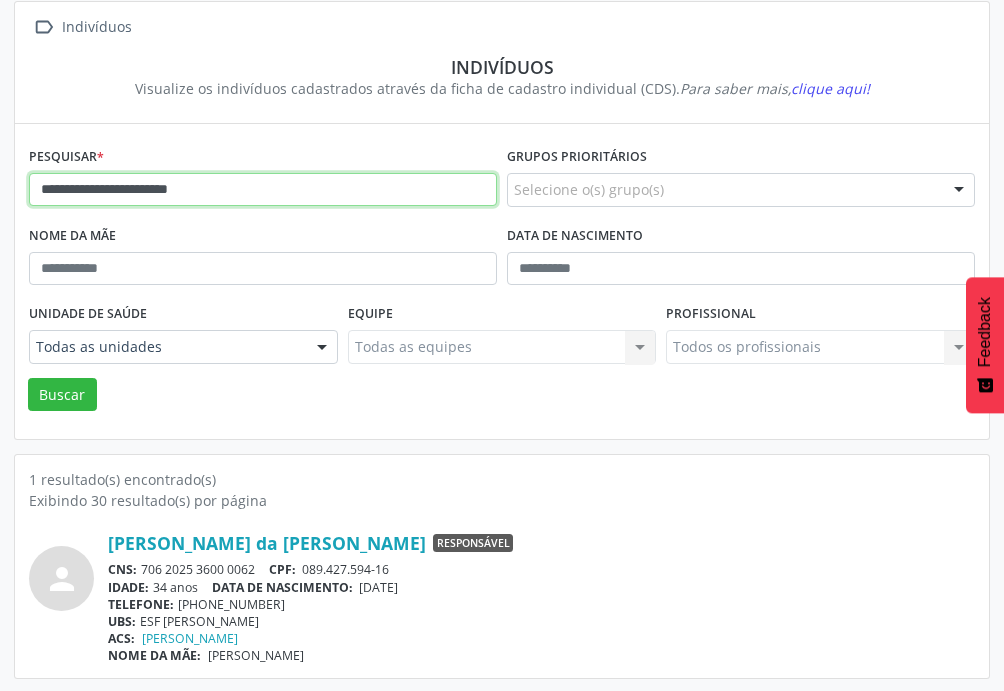 click on "**********" at bounding box center (263, 190) 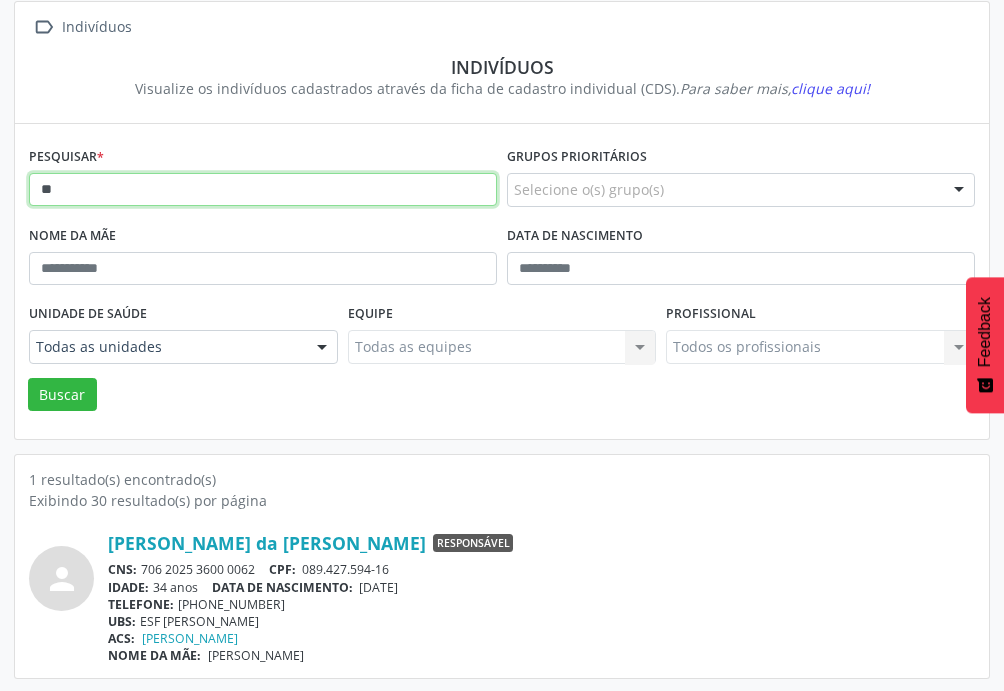 type on "*" 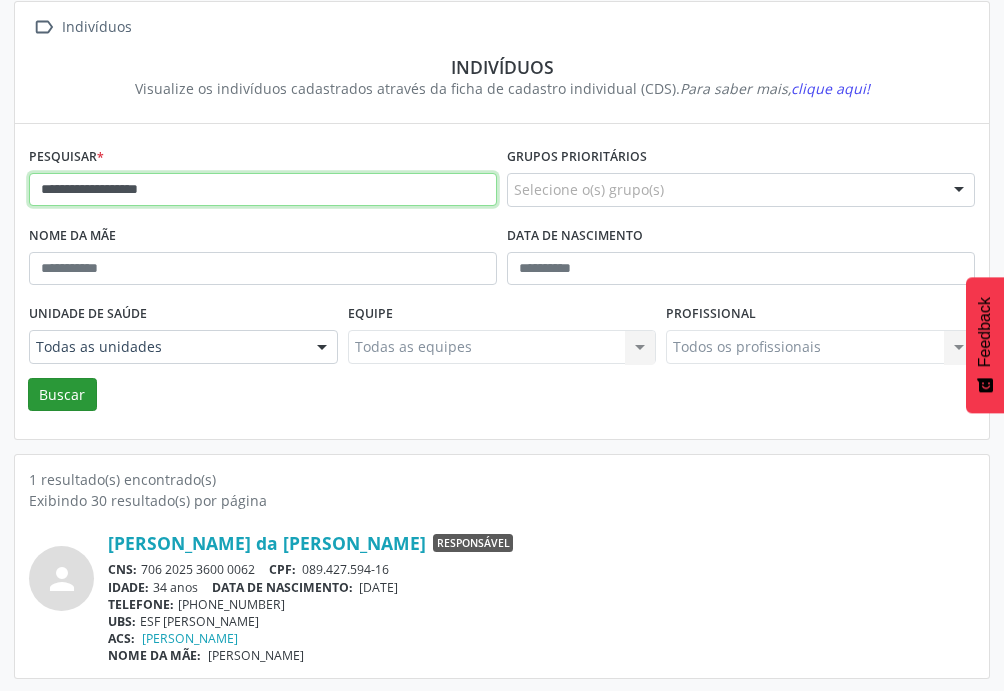 type on "**********" 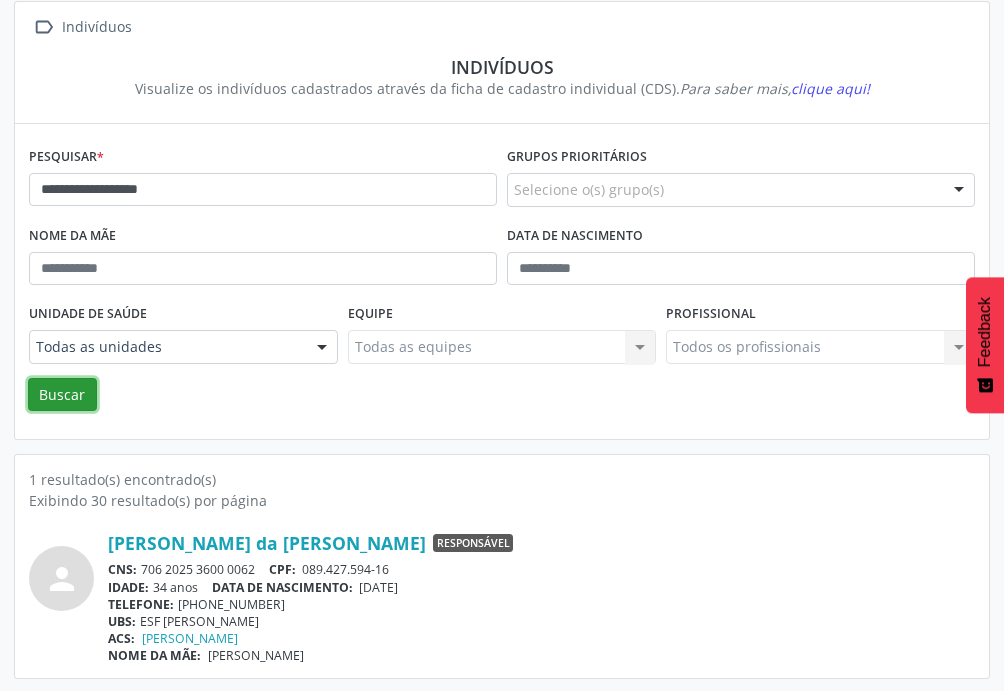 click on "Buscar" at bounding box center [62, 395] 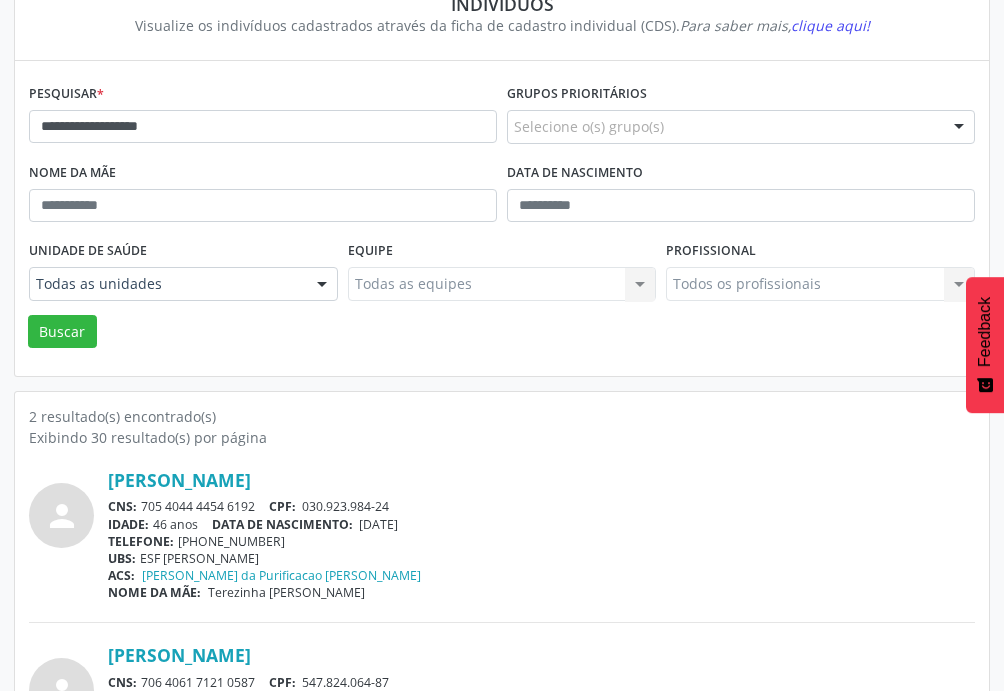 scroll, scrollTop: 298, scrollLeft: 0, axis: vertical 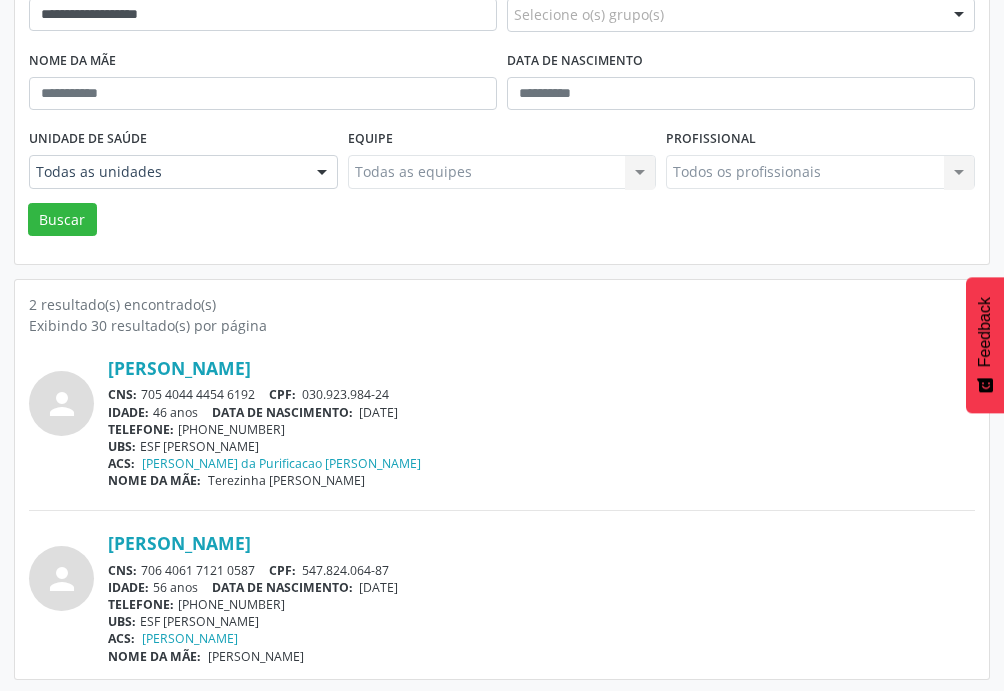click on "person
[PERSON_NAME]
CNS:
705 4044 4454 6192
CPF:    030.923.984-24   IDADE:
46 anos
DATA DE NASCIMENTO:    [DEMOGRAPHIC_DATA]   TELEFONE:
[PHONE_NUMBER]
UBS:
ESF [PERSON_NAME]
ACS:
[PERSON_NAME]
NOME DA MÃE:
[PERSON_NAME]" at bounding box center (502, 434) 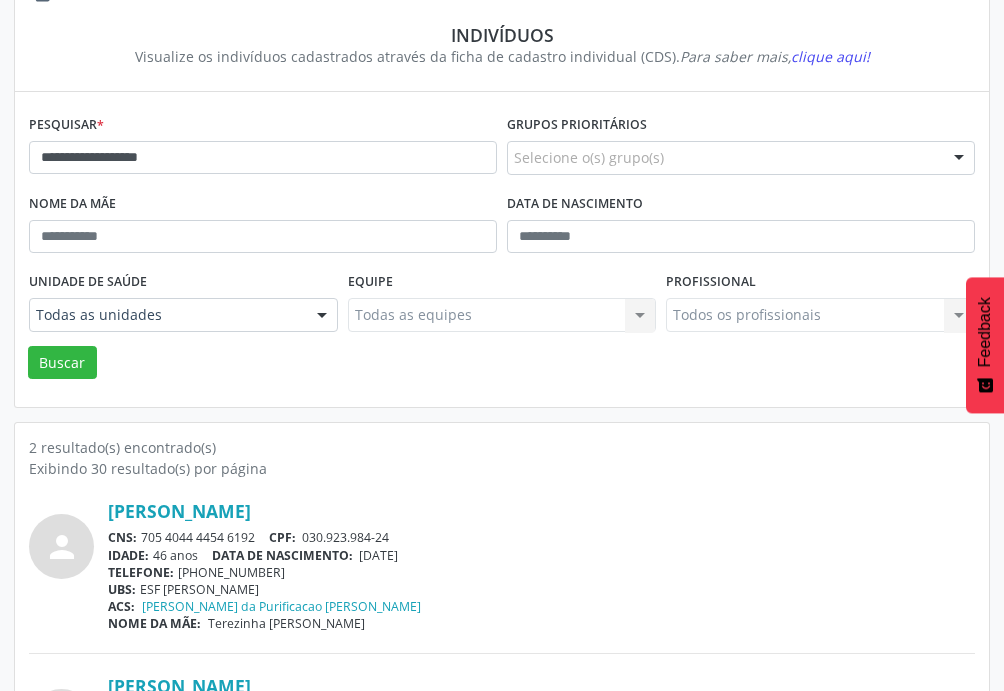 scroll, scrollTop: 0, scrollLeft: 0, axis: both 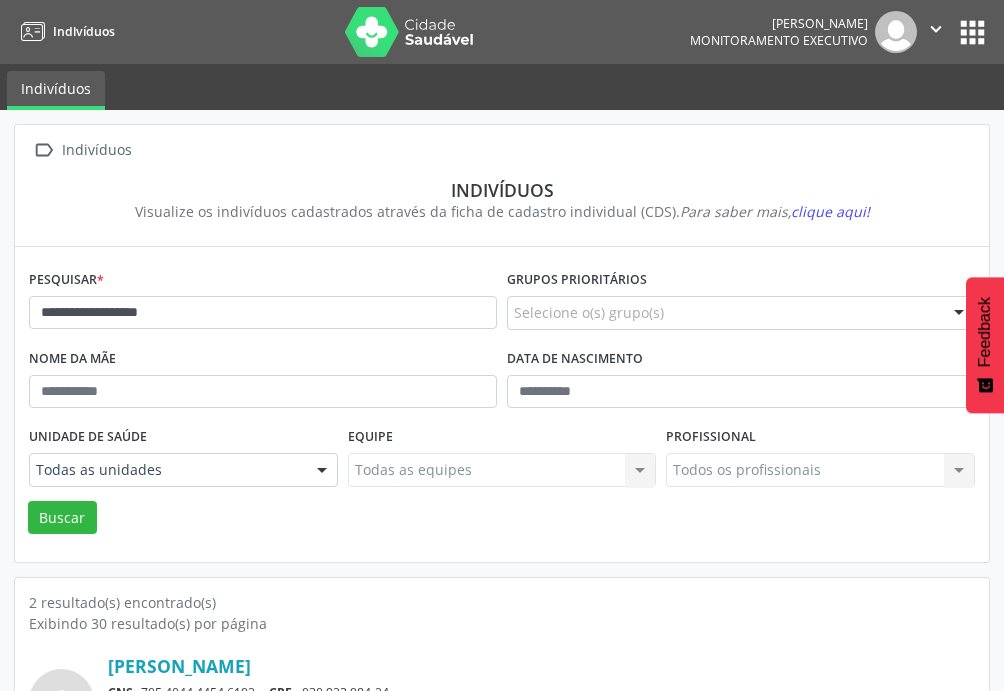click on "Indivíduos
Visualize os indivíduos cadastrados através da ficha de
cadastro individual (CDS).
Para saber mais,  clique aqui!" at bounding box center (502, 200) 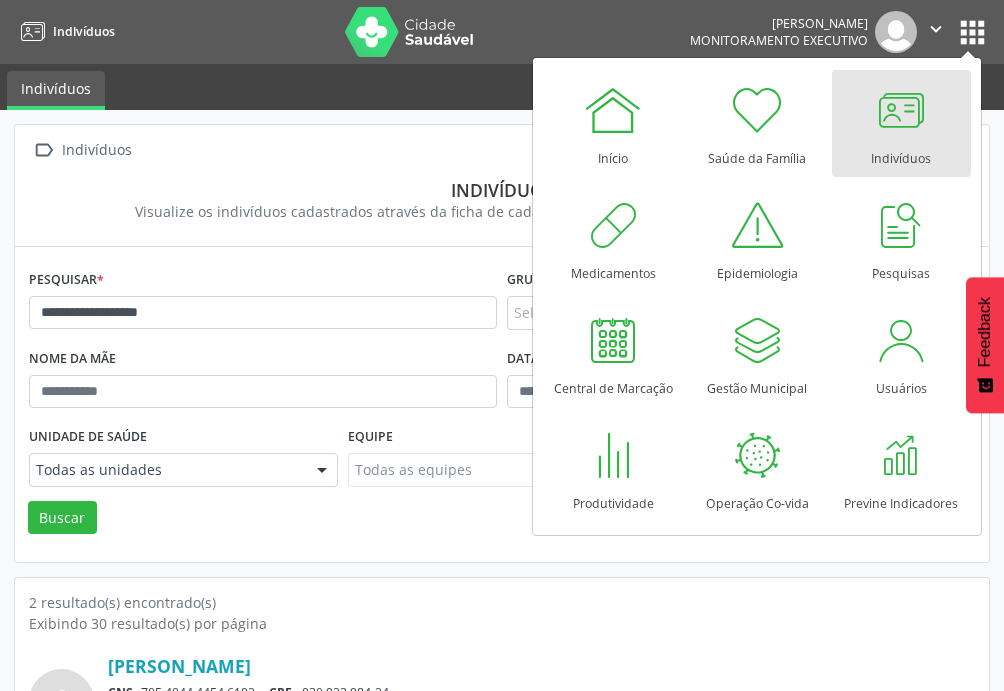 click on "Indivíduos" at bounding box center [901, 153] 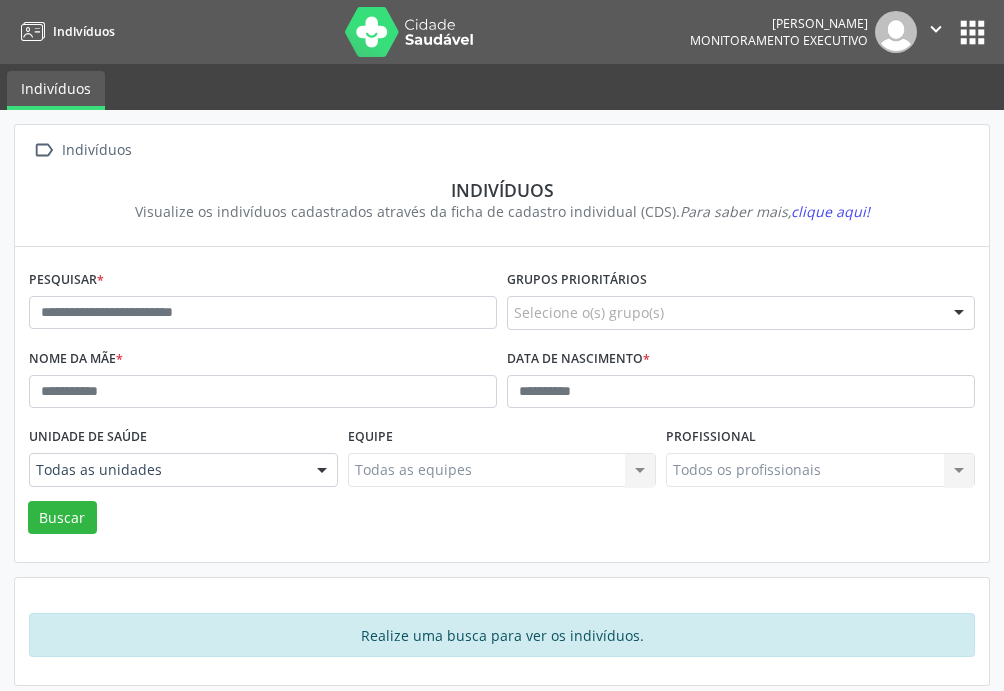 click on "Grupos prioritários
Selecione o(s) grupo(s)
Acamado   Criança   Câncer   Diabetes   Gestante   Hanseníase   Hipertenso   Idoso   Tuberculose
Nenhum resultado encontrado para: "   "
Não há nenhuma opção para ser exibida." at bounding box center (741, 297) 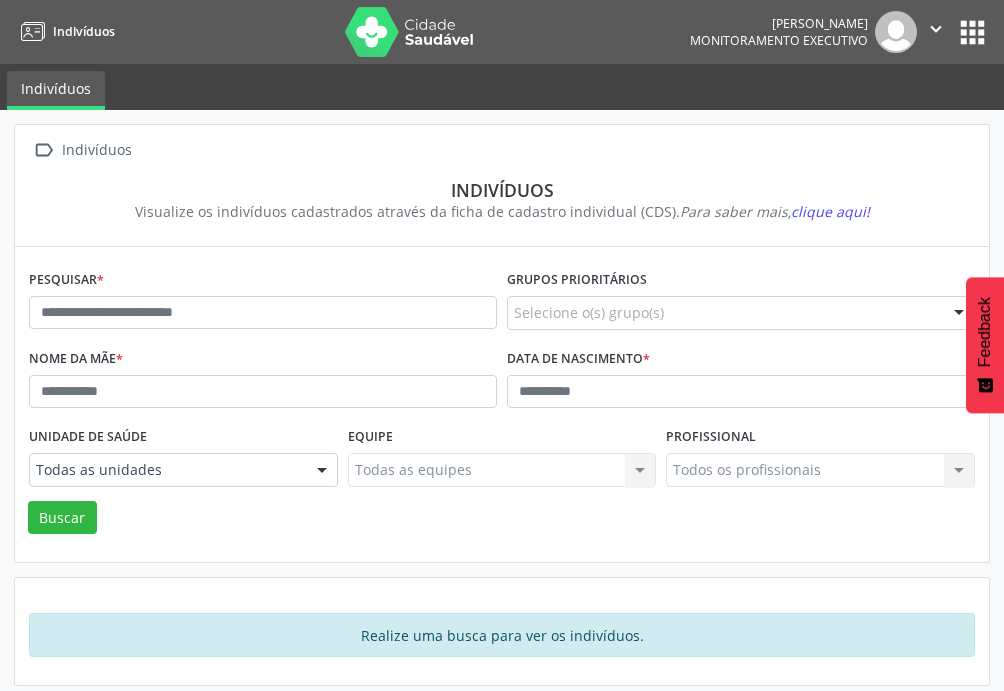 click on "
Indivíduos" at bounding box center [502, 150] 